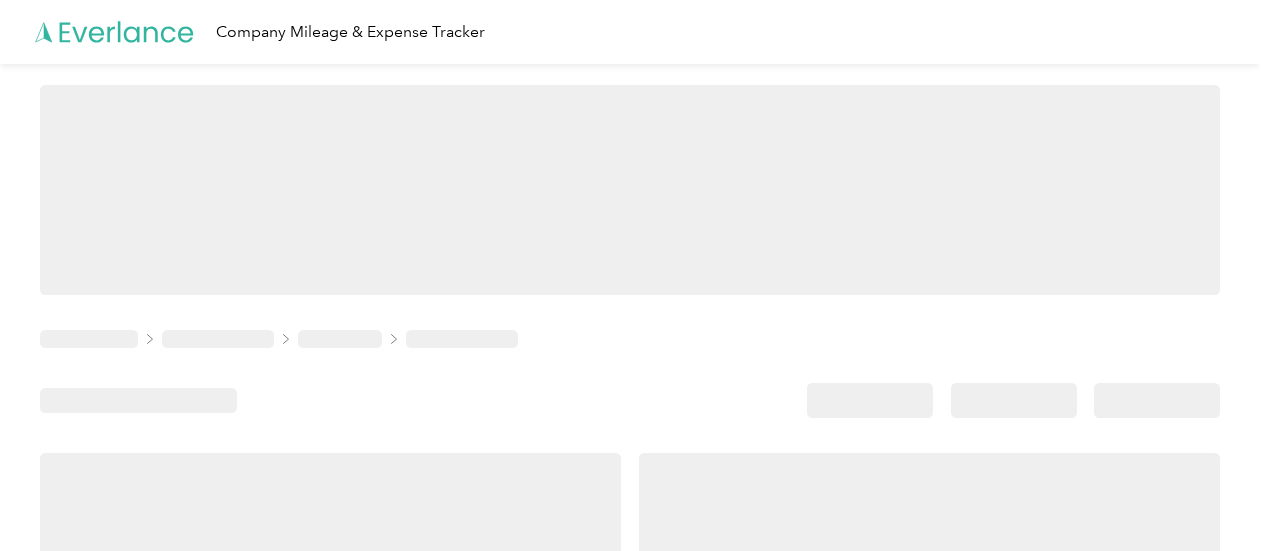 scroll, scrollTop: 0, scrollLeft: 0, axis: both 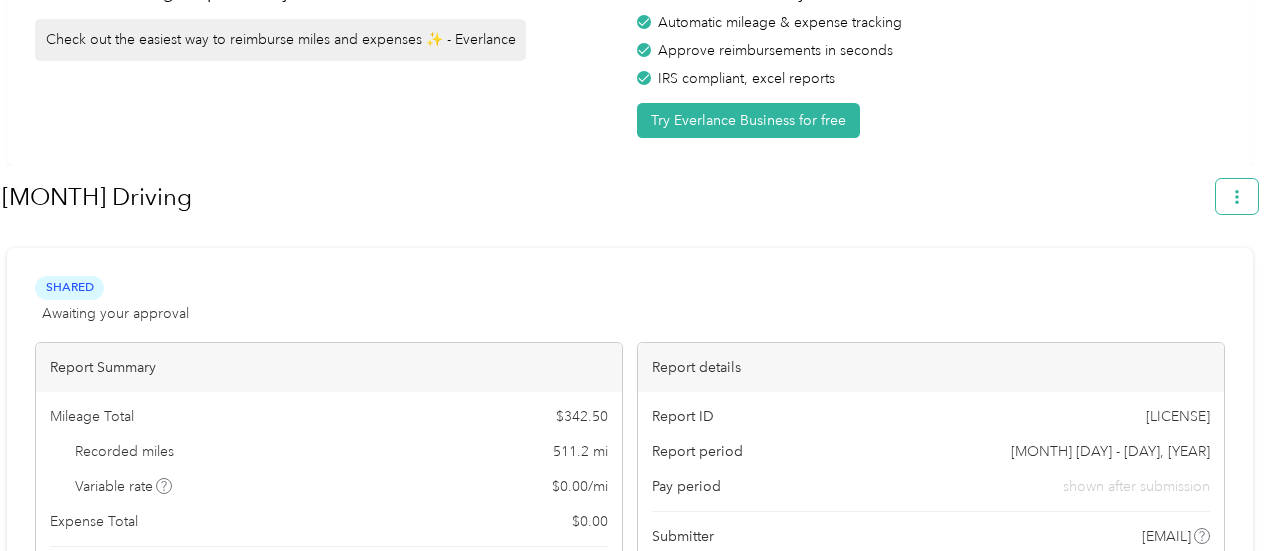 click at bounding box center (1237, 196) 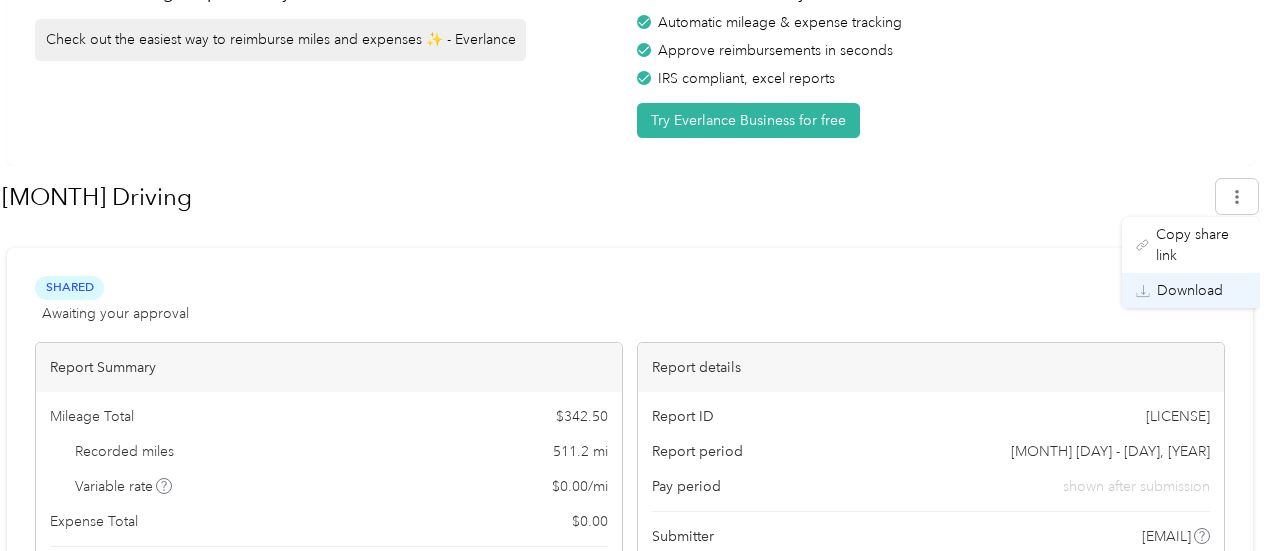 click on "Download" at bounding box center [1191, 290] 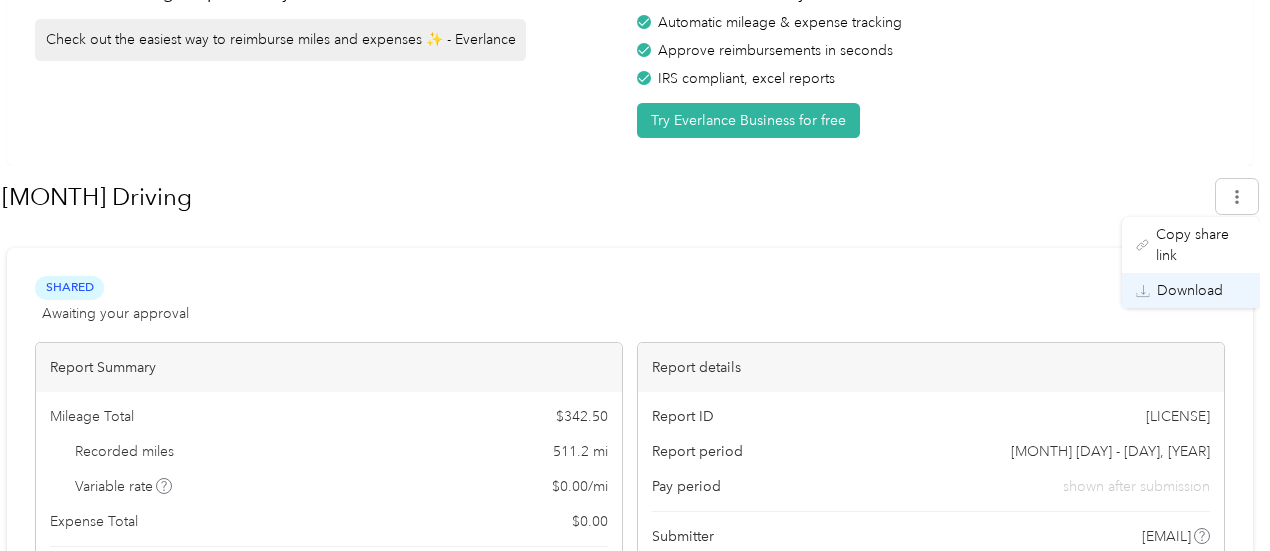 click 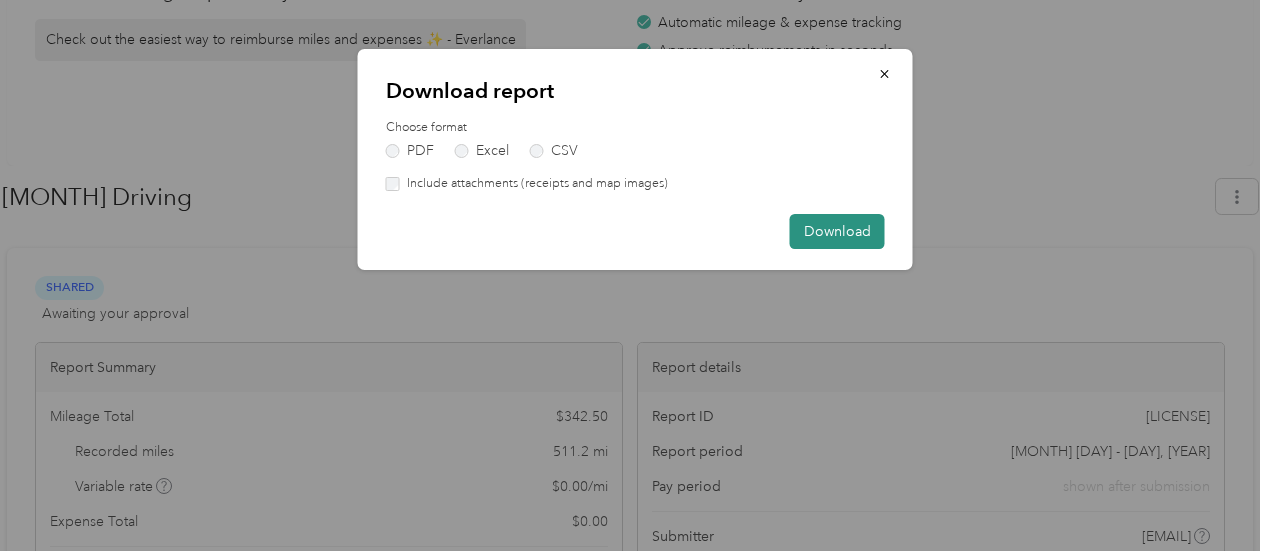 click on "Download" at bounding box center [837, 231] 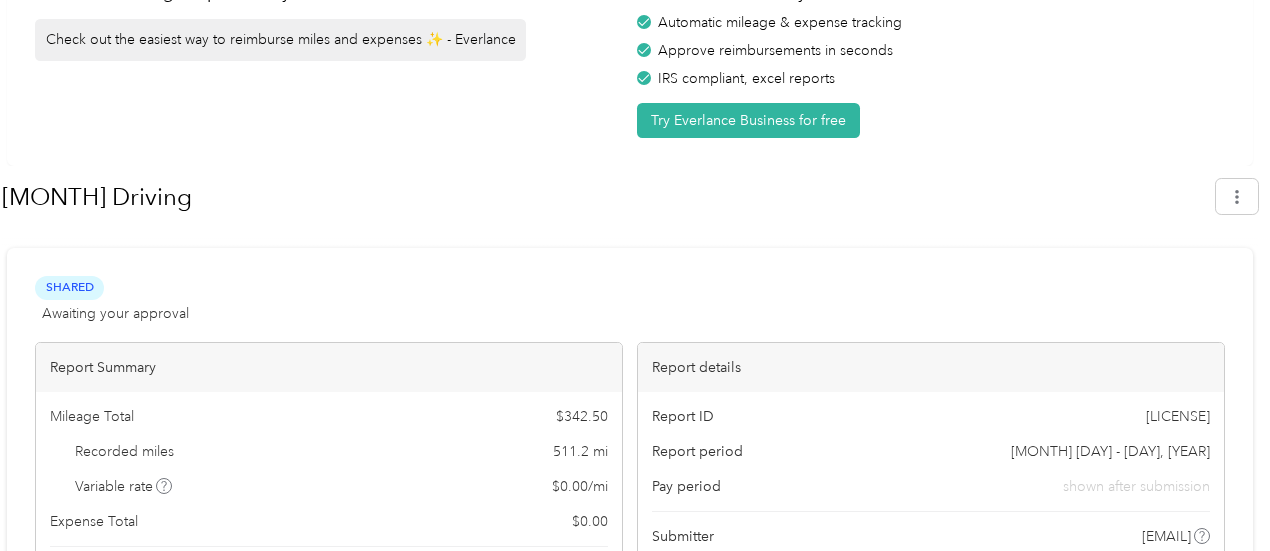 click on "Save time and money with   Everlance Business Automatic mileage & expense tracking Approve reimbursements in seconds IRS compliant, excel reports Try Everlance Business for free" at bounding box center (931, 54) 